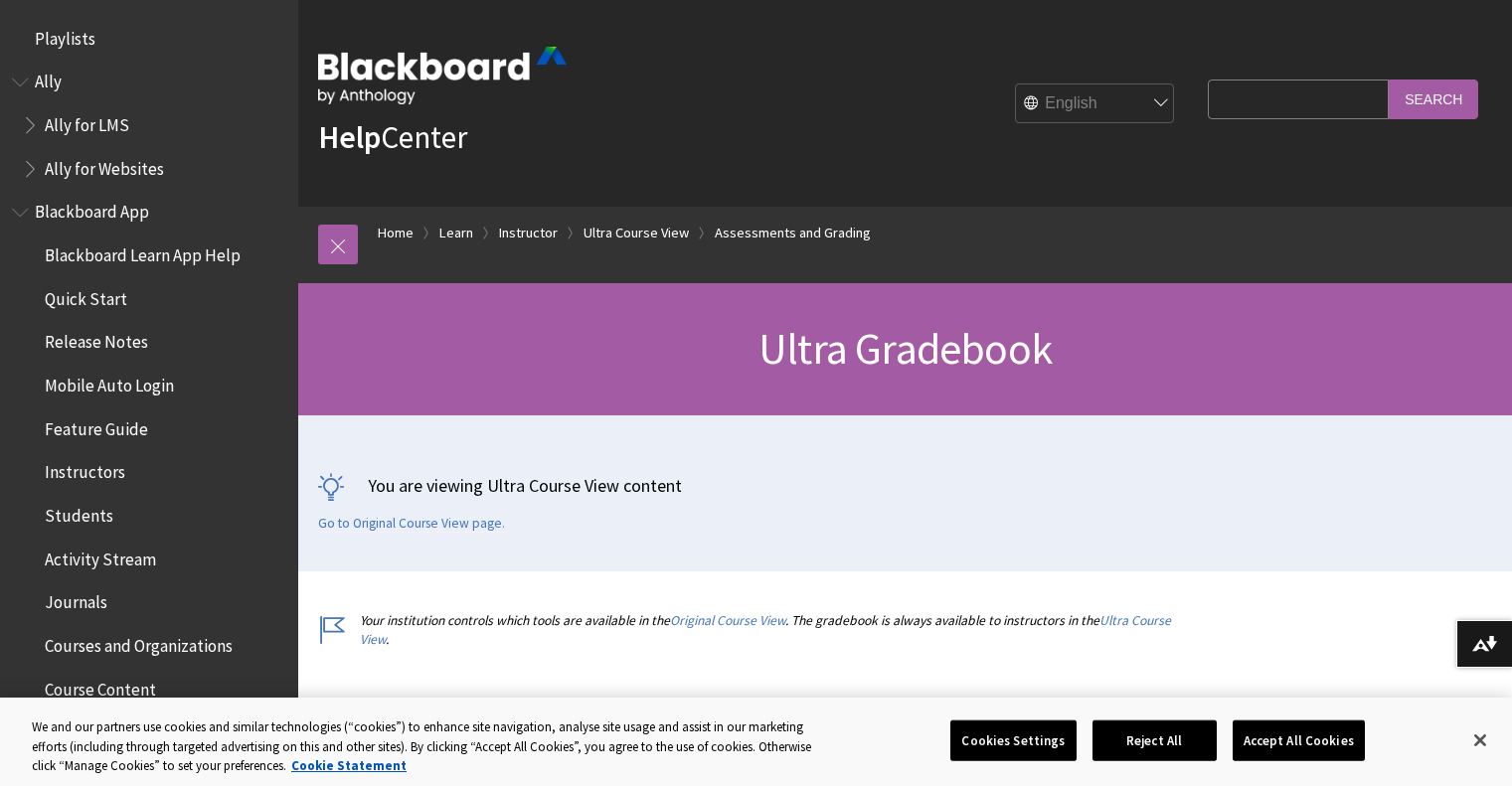 scroll, scrollTop: 0, scrollLeft: 0, axis: both 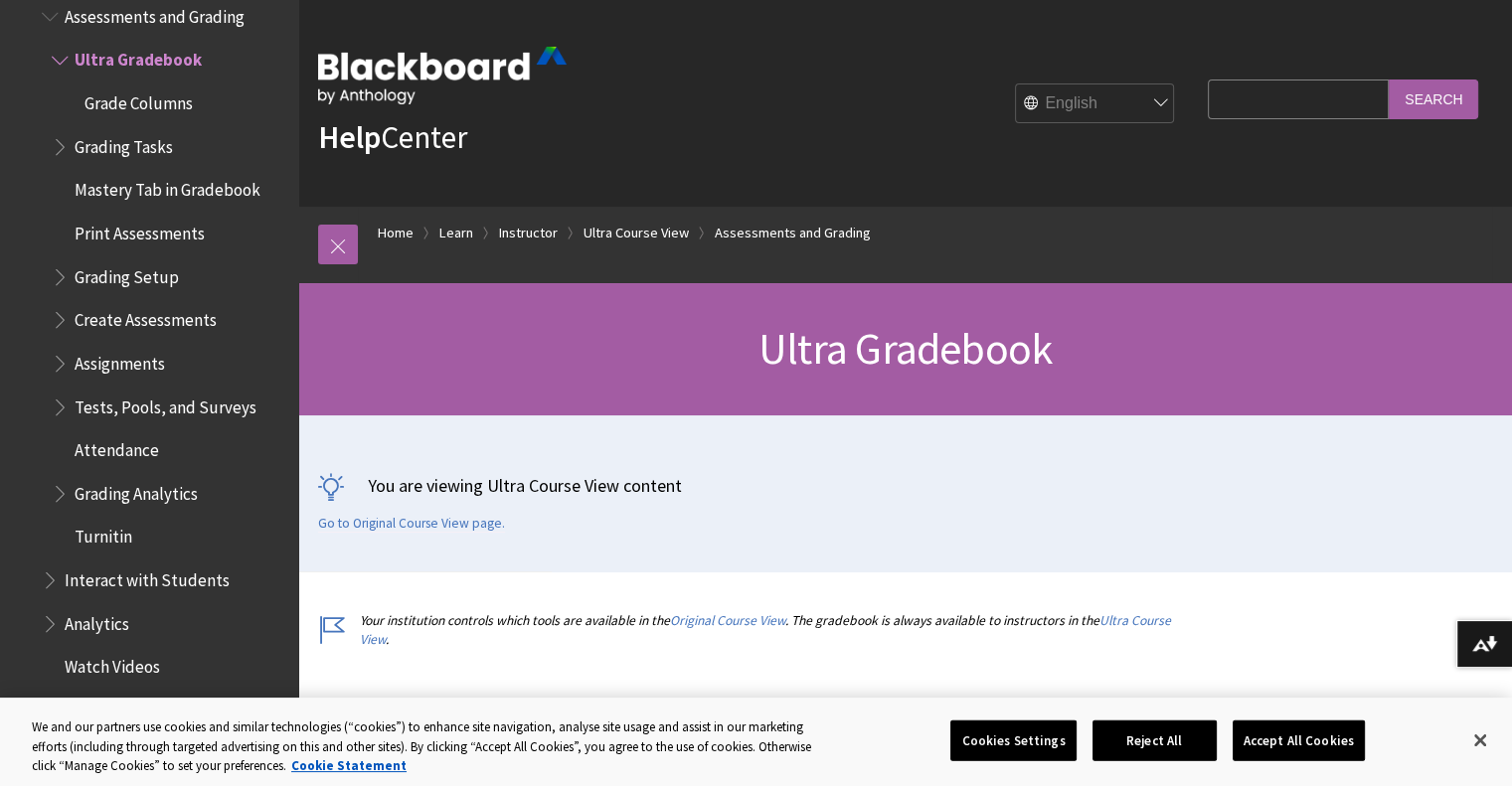 click on "Search Query" at bounding box center (1298, 98) 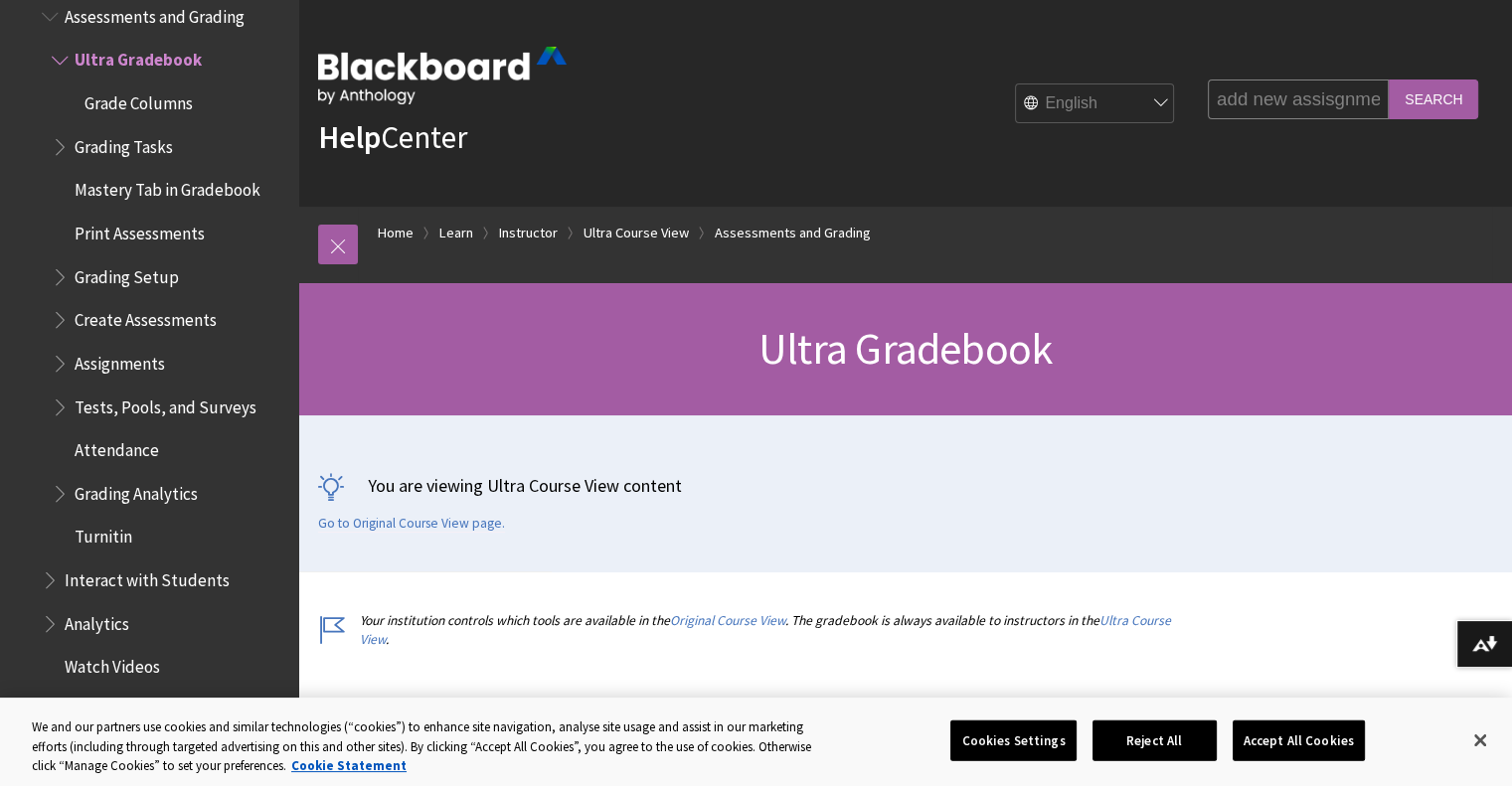 type on "add new assisgnment" 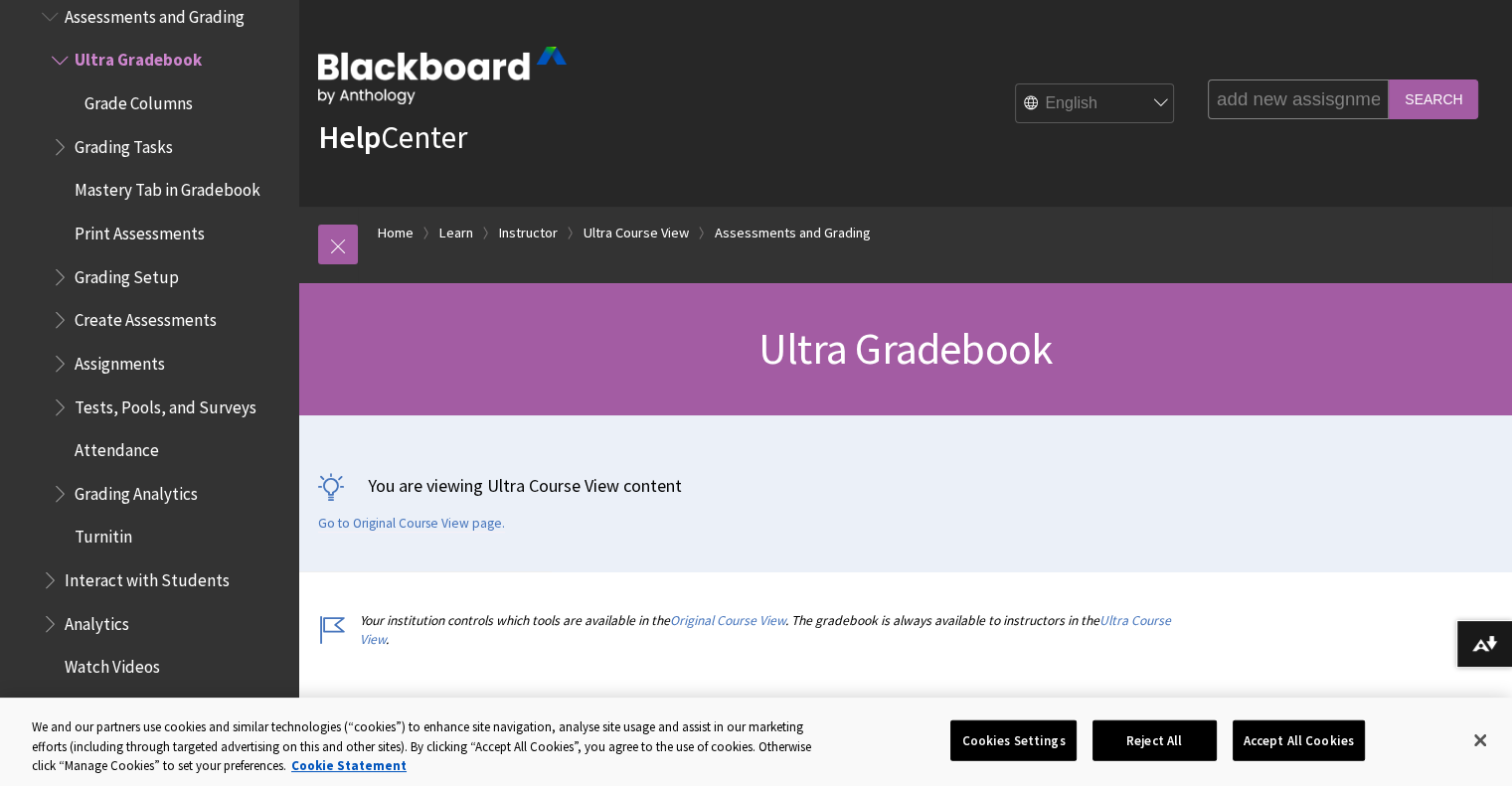 click on "Search" at bounding box center (1433, 98) 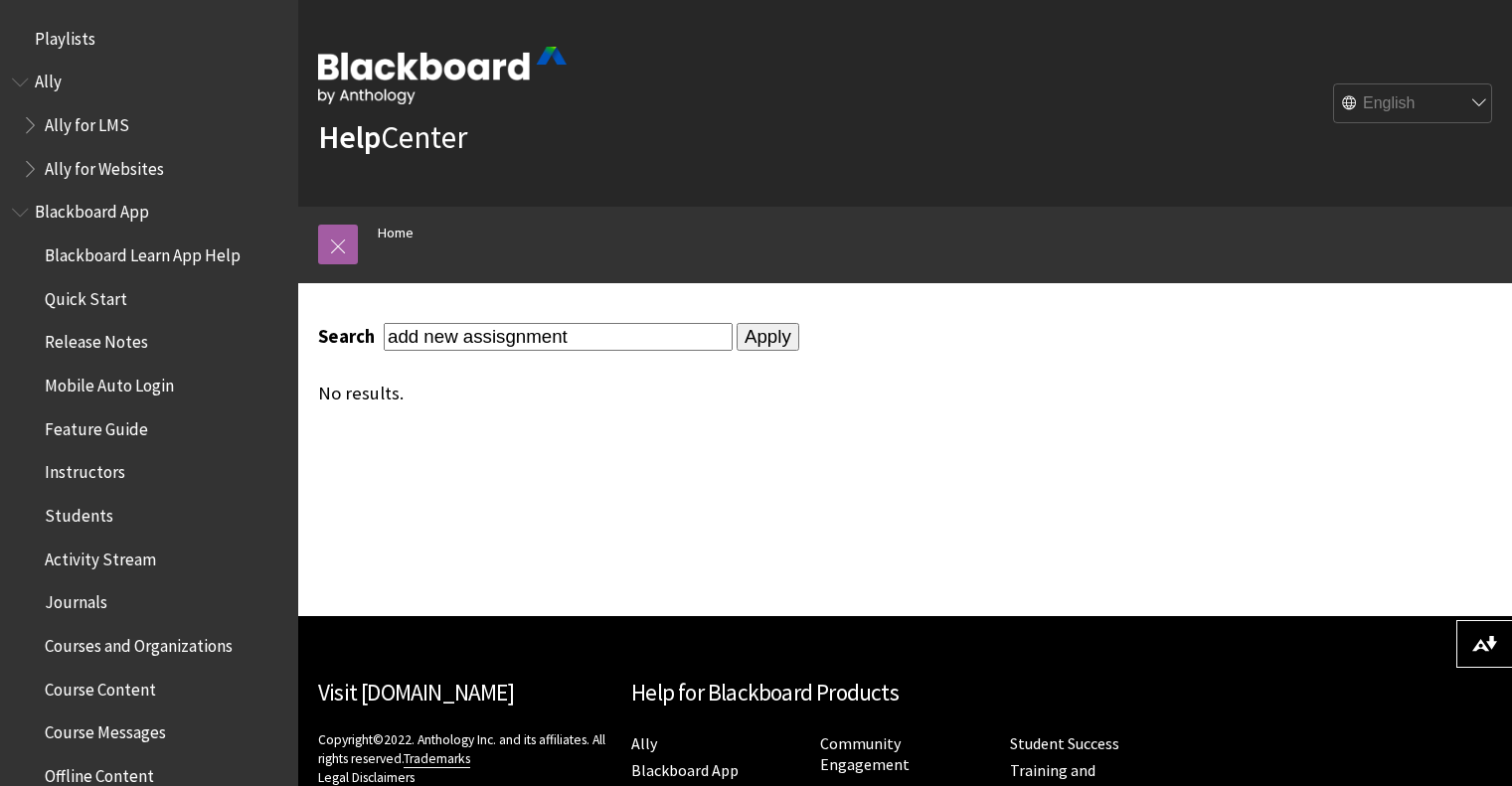scroll, scrollTop: 0, scrollLeft: 0, axis: both 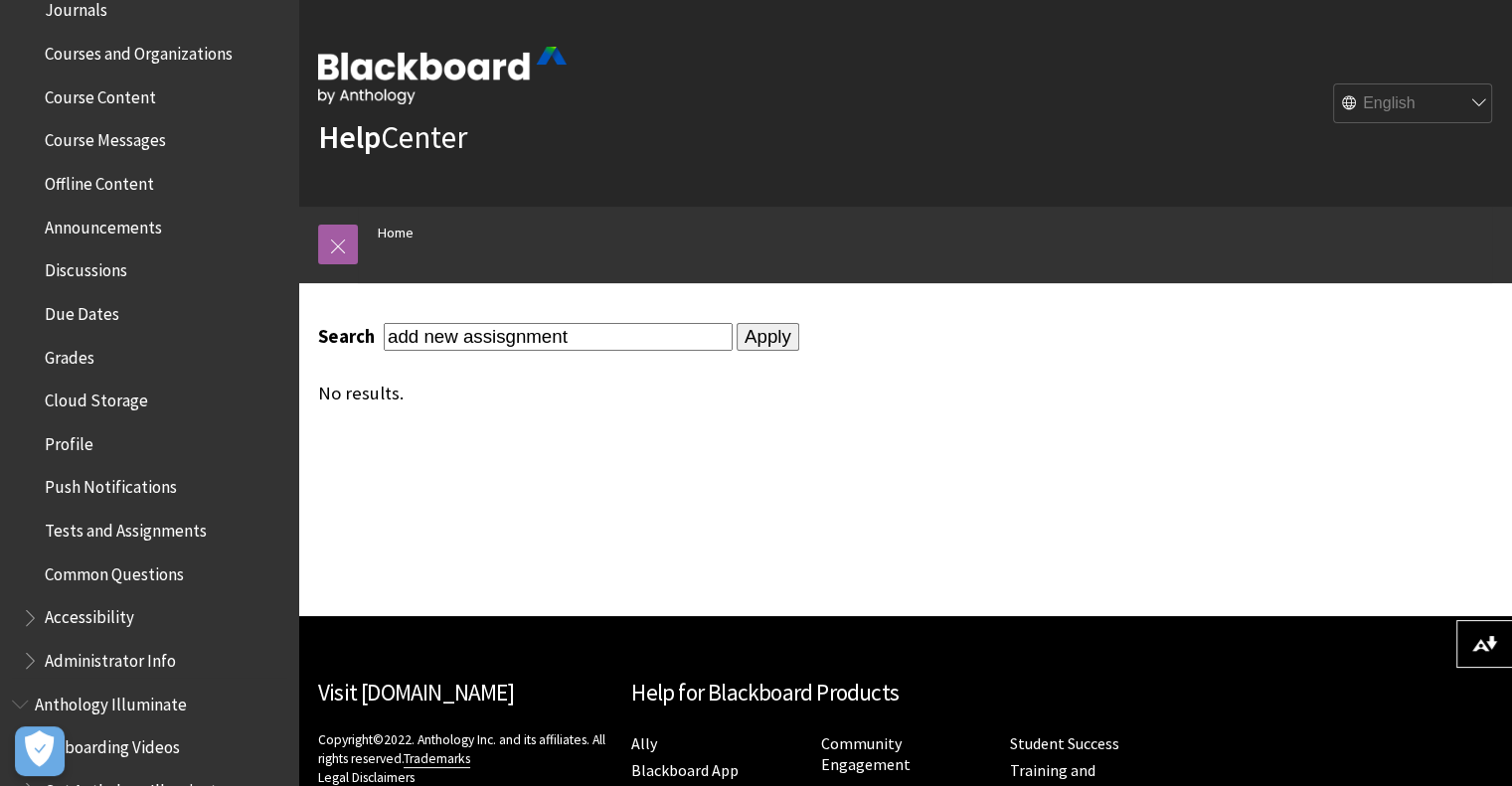 click on "Grades" at bounding box center (70, 354) 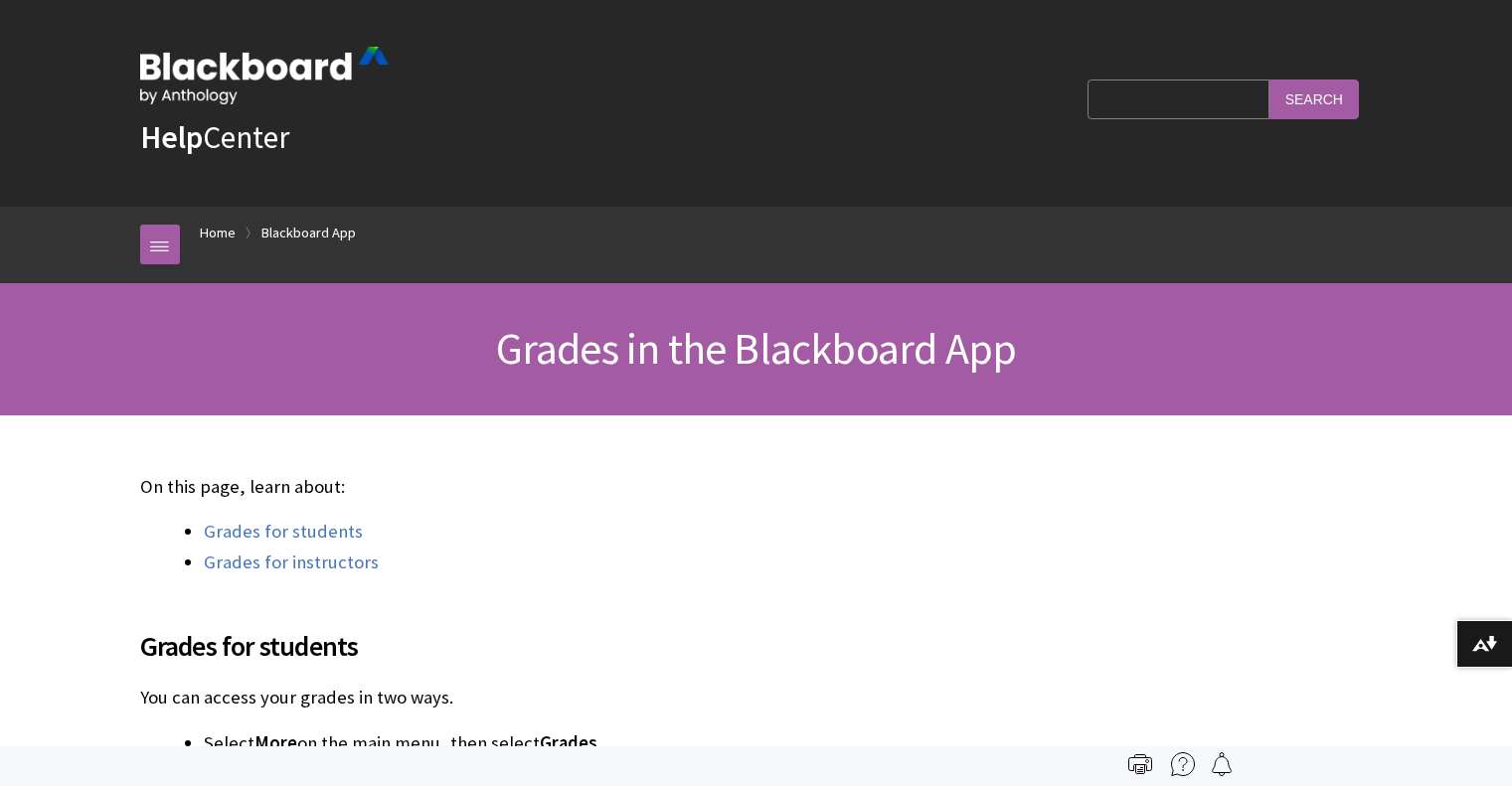 scroll, scrollTop: 0, scrollLeft: 0, axis: both 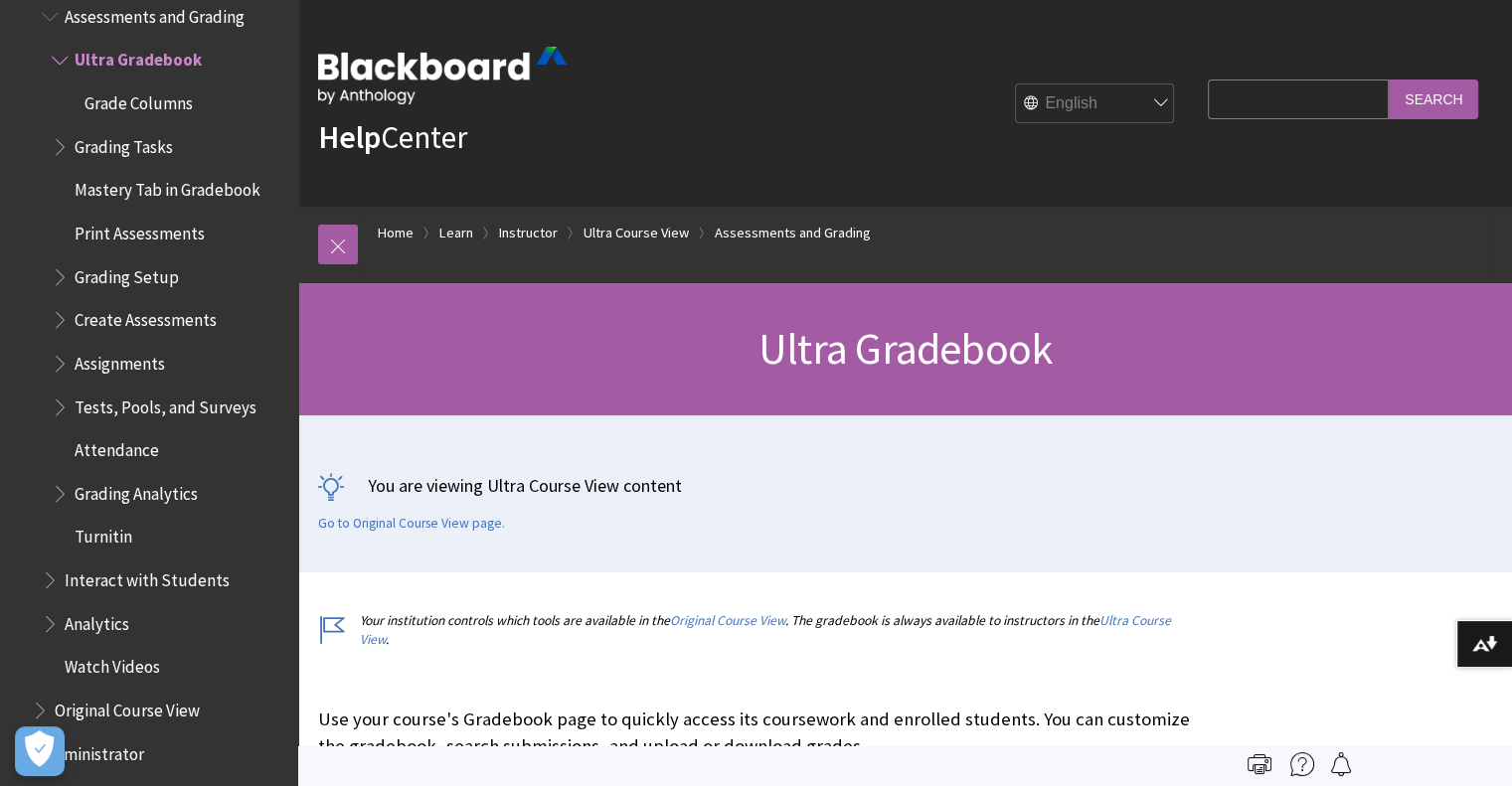 click at bounding box center [62, 359] 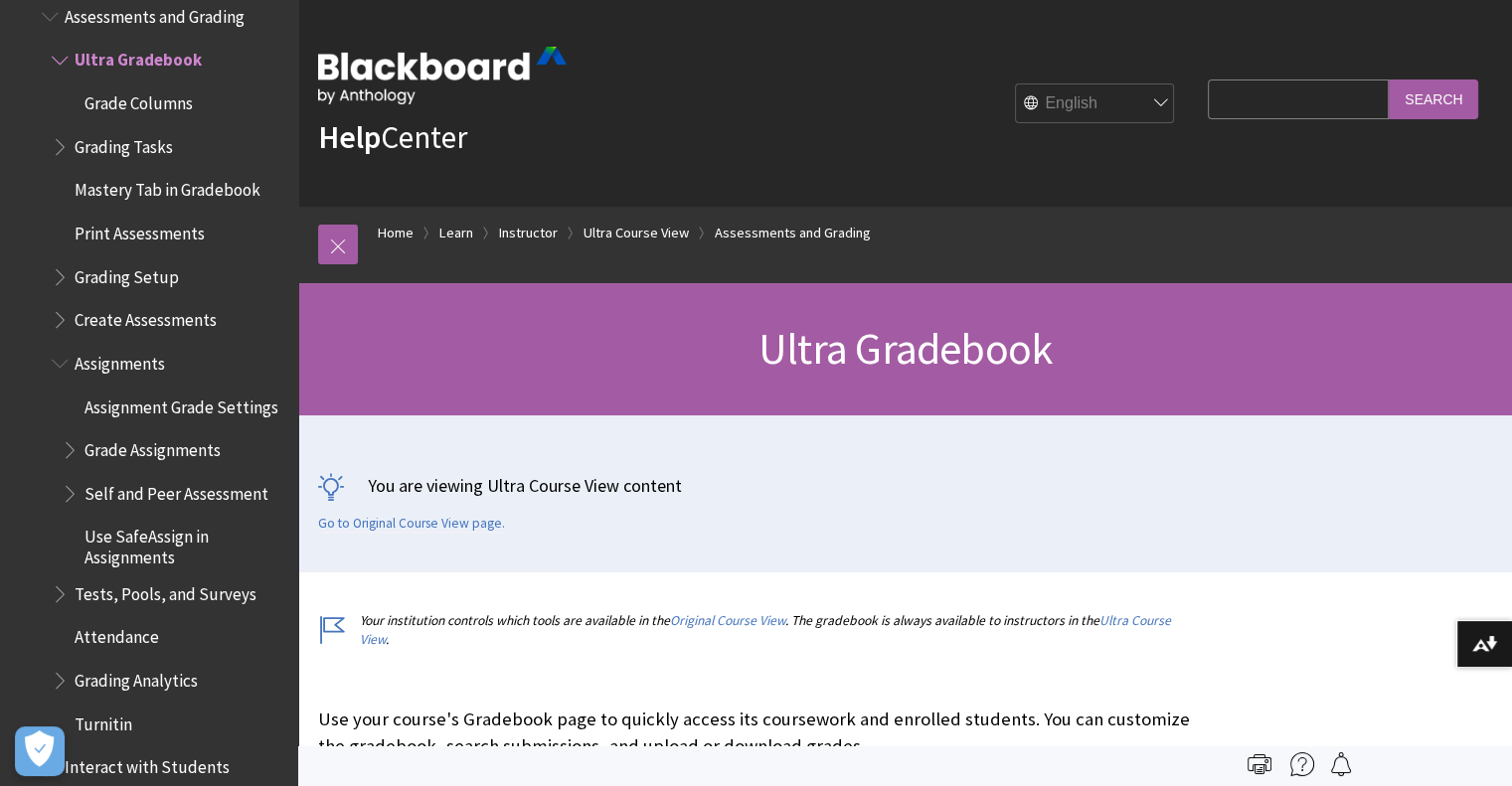 click at bounding box center (62, 315) 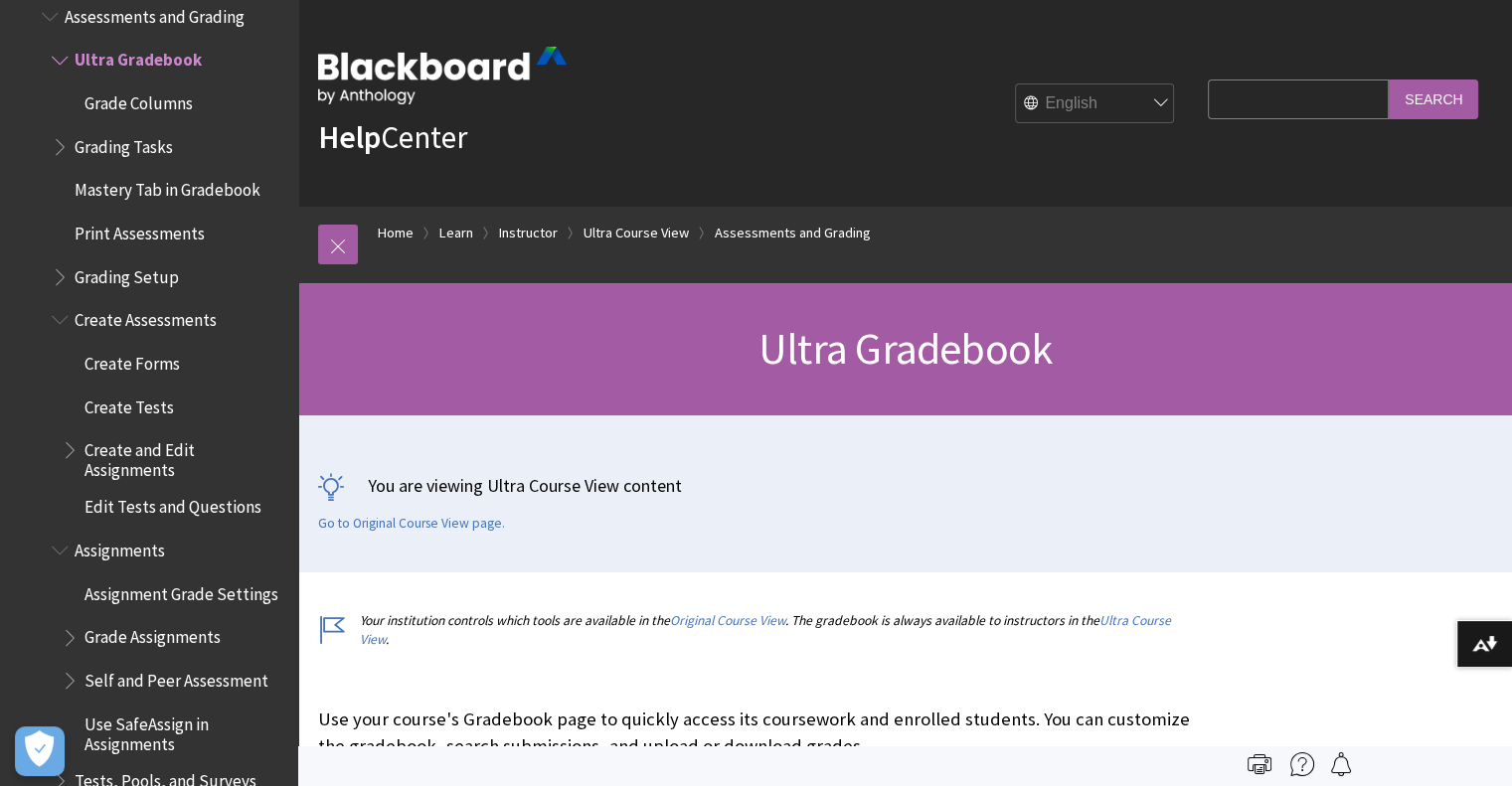 click on "Grading Tasks" at bounding box center [123, 143] 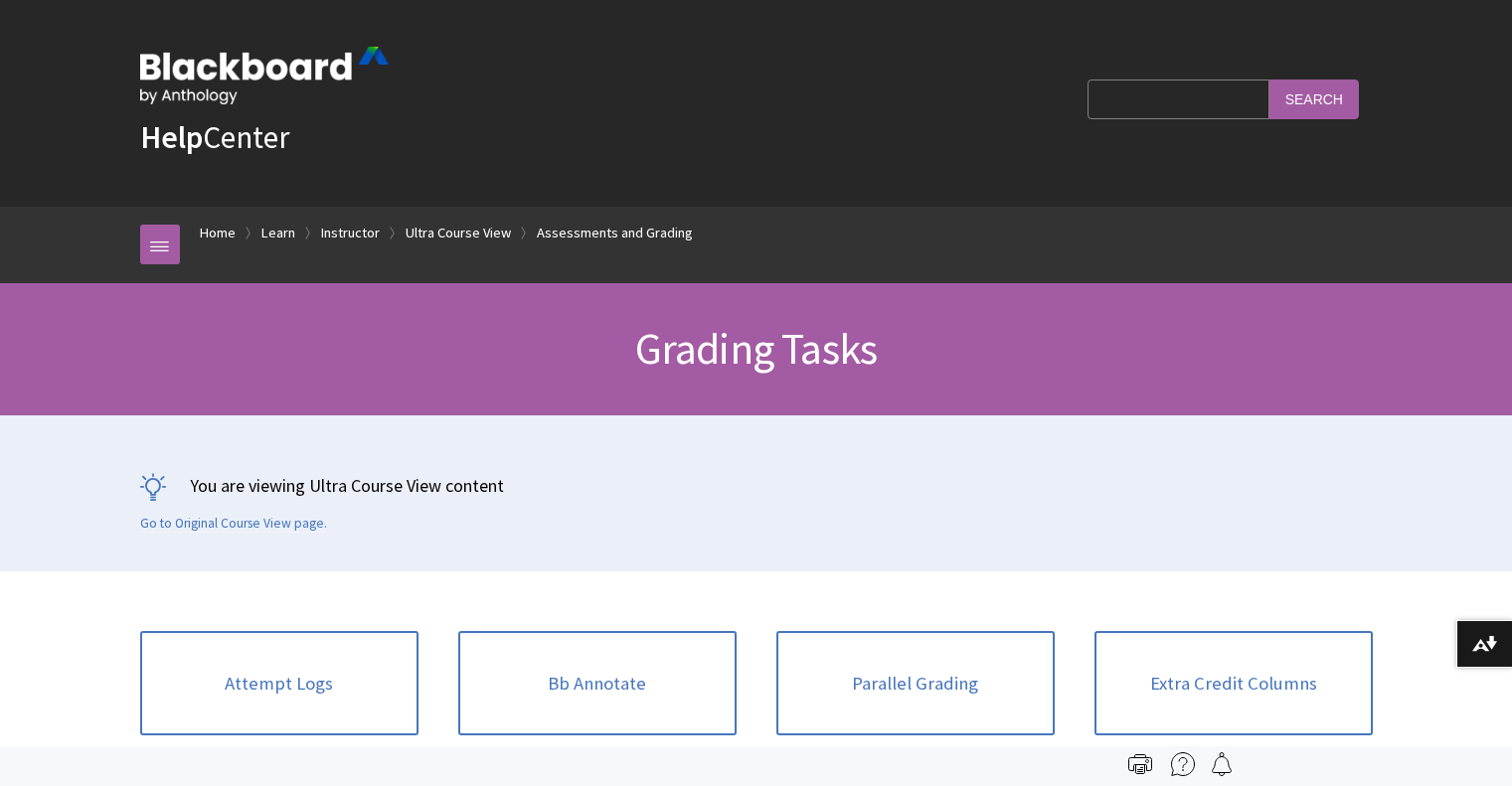 scroll, scrollTop: 439, scrollLeft: 0, axis: vertical 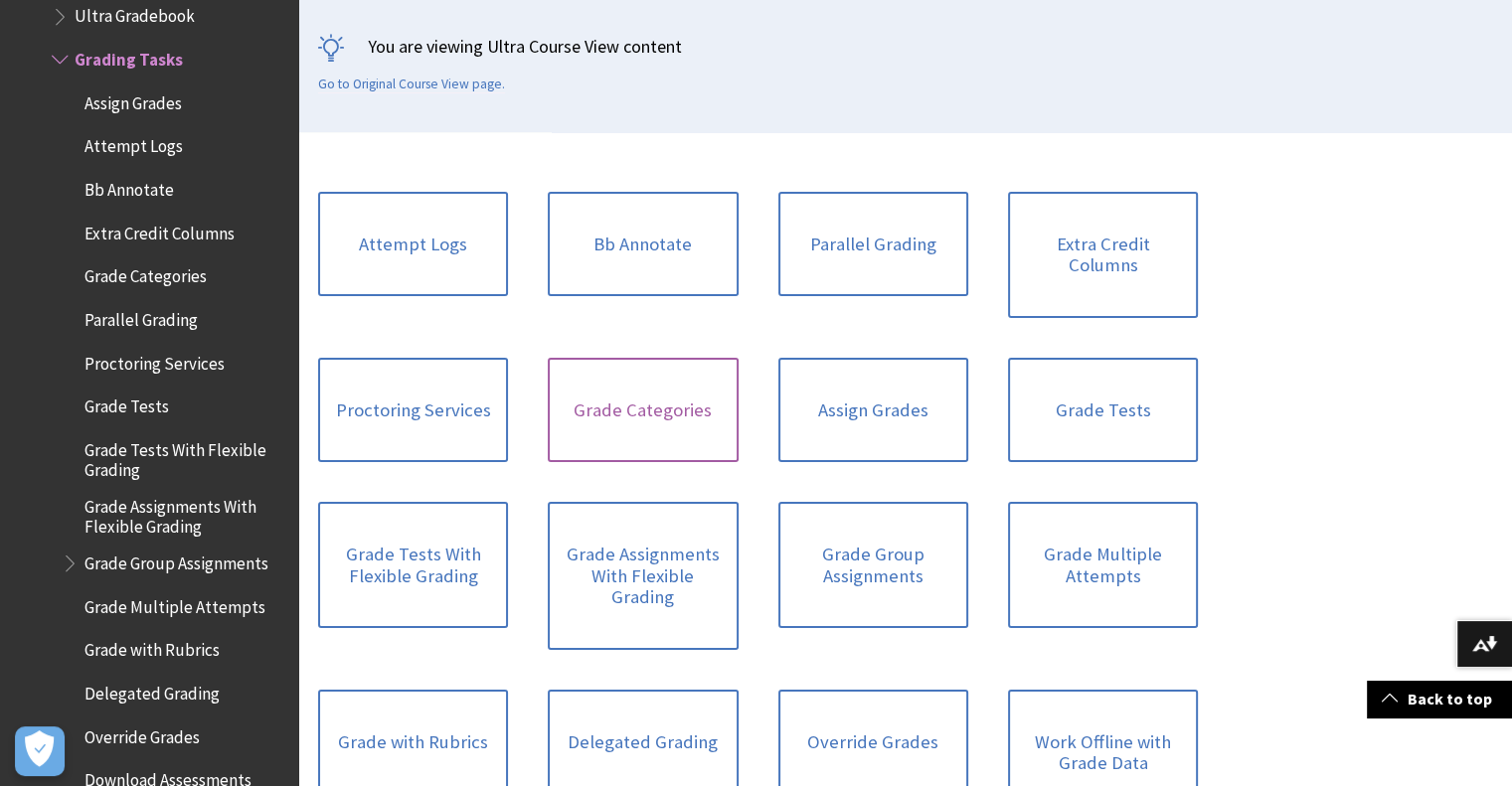 click on "Grade Categories" at bounding box center [642, 410] 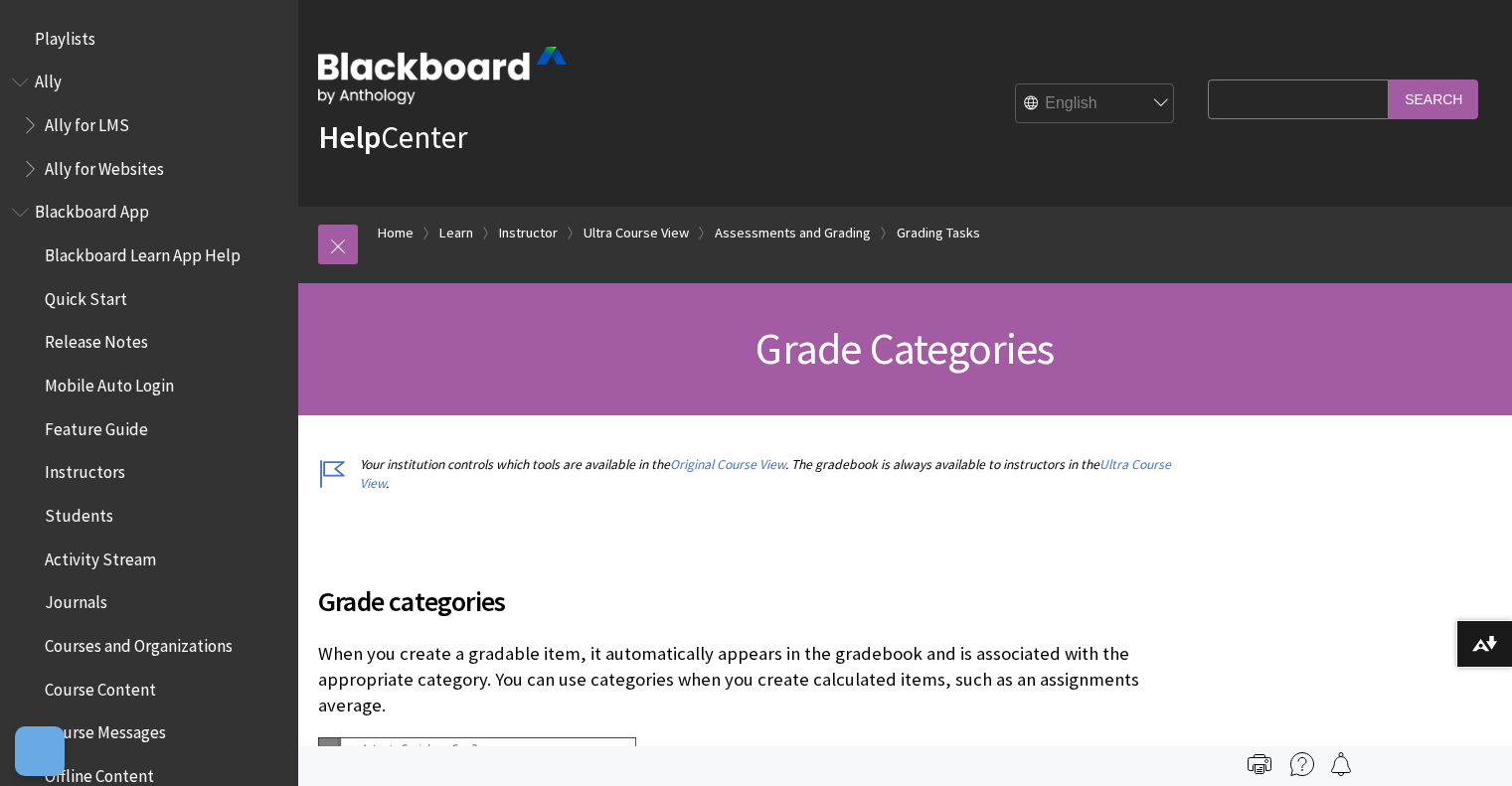 scroll, scrollTop: 411, scrollLeft: 0, axis: vertical 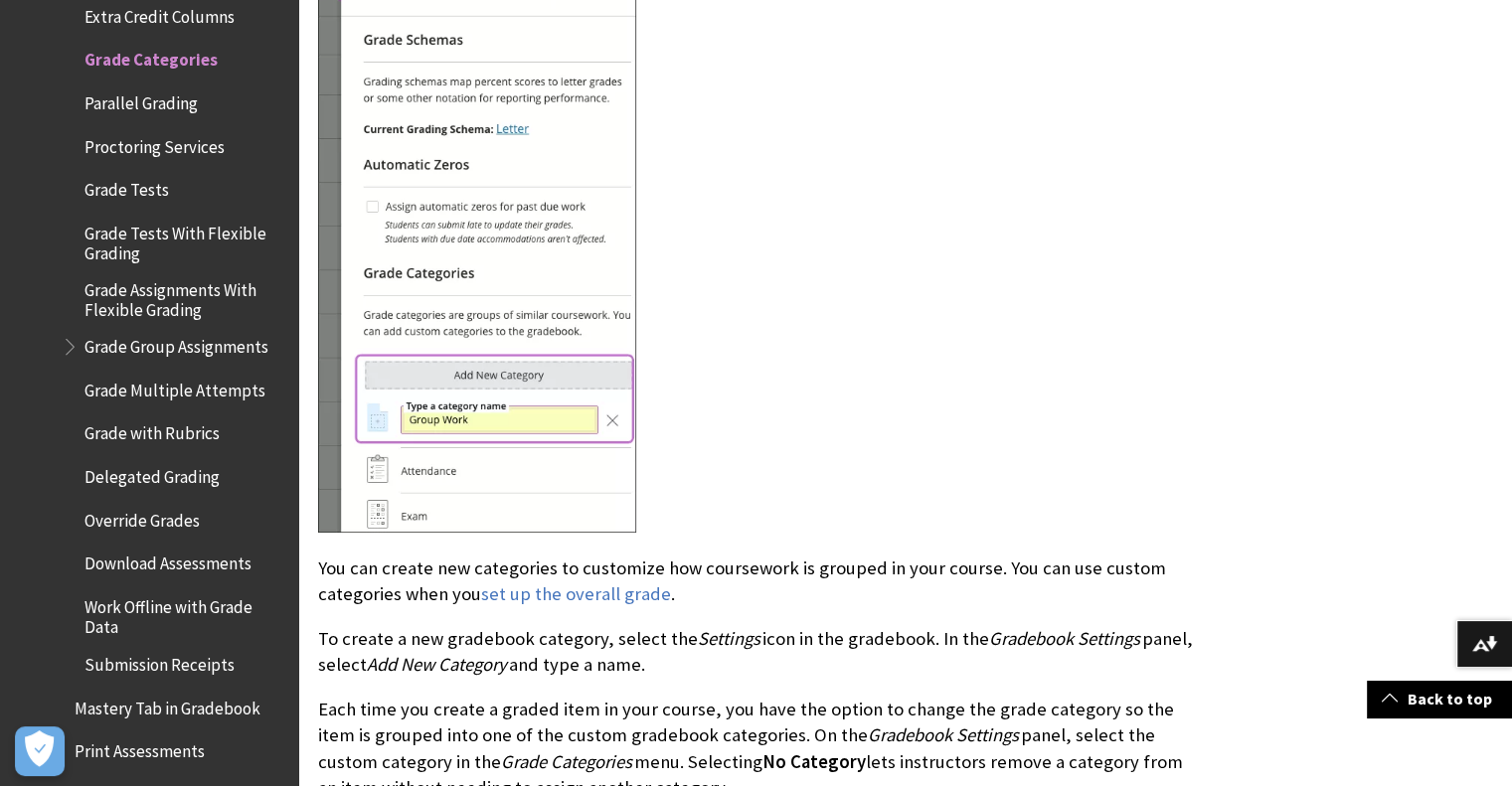 click on "All Products
Playlists
Playlists
Ally
Ally for LMS
Ally for Websites
Ally Ally for LMS Ally for Websites
Blackboard App
Blackboard Learn App Help
Quick Start
Release Notes" at bounding box center (149, 393) 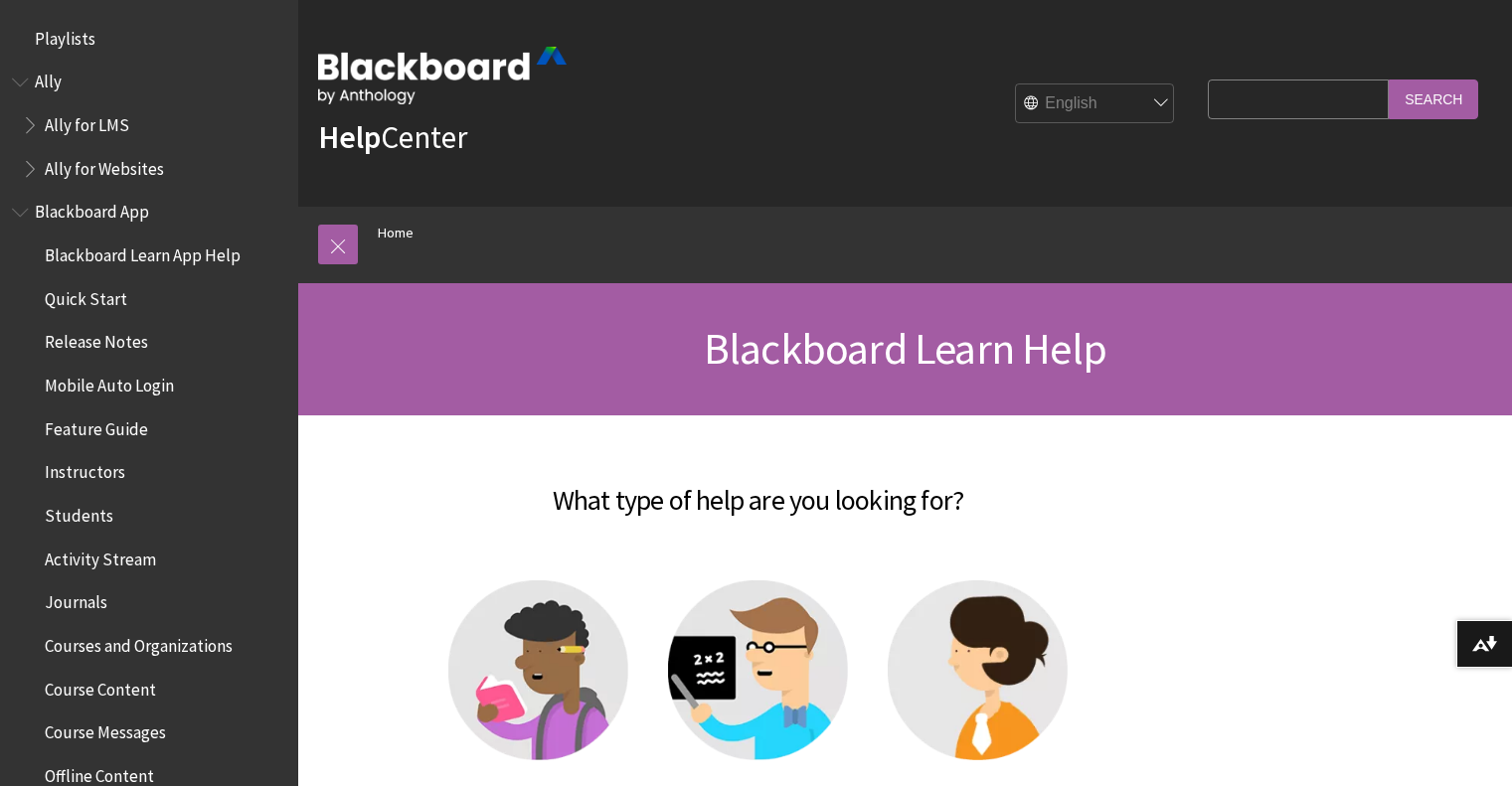 scroll, scrollTop: 0, scrollLeft: 0, axis: both 